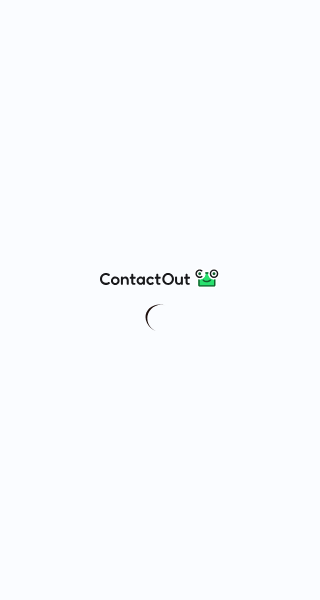 scroll, scrollTop: 0, scrollLeft: 0, axis: both 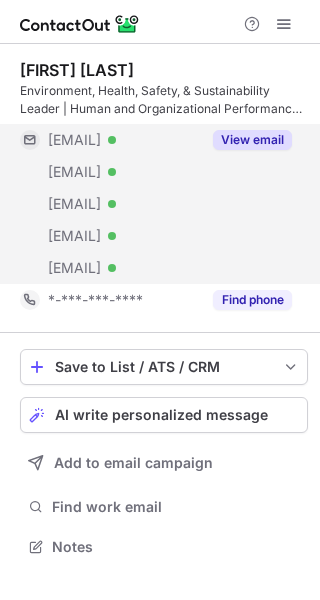 click on "View email" at bounding box center [252, 140] 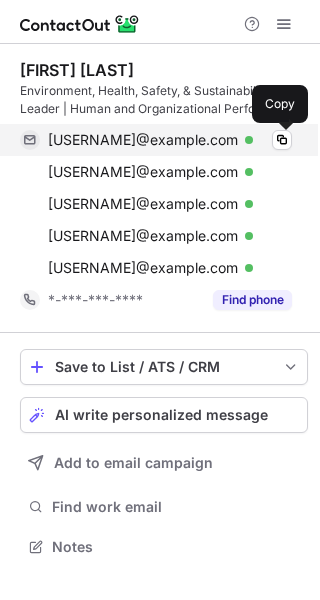 click on "mtwerdy@charter.net Verified Copy" at bounding box center (156, 140) 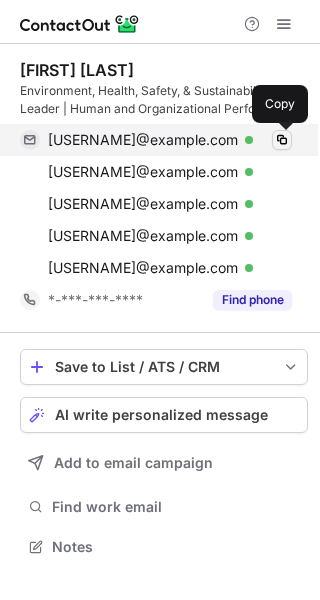 click at bounding box center [282, 140] 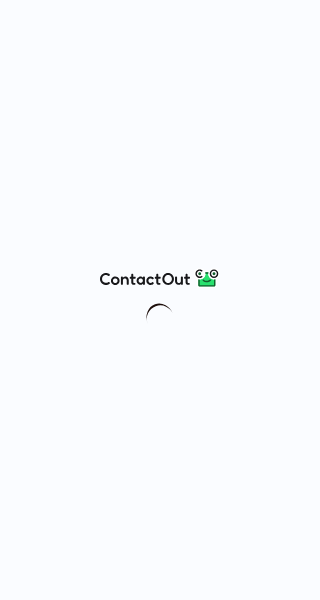 scroll, scrollTop: 0, scrollLeft: 0, axis: both 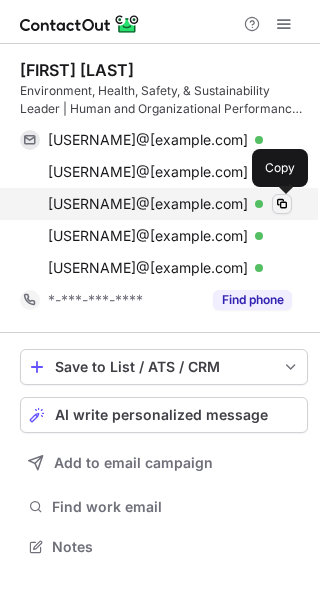click at bounding box center [282, 204] 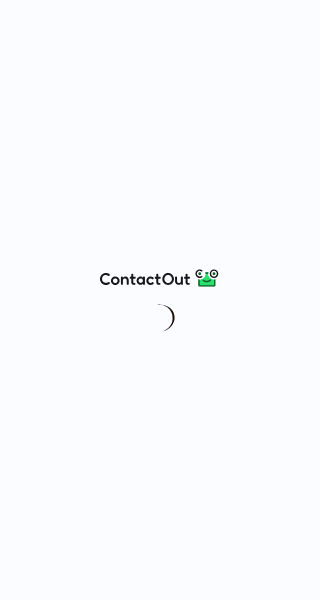 scroll, scrollTop: 0, scrollLeft: 0, axis: both 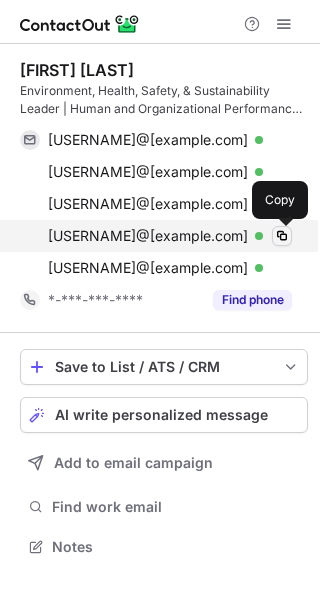 click at bounding box center (282, 236) 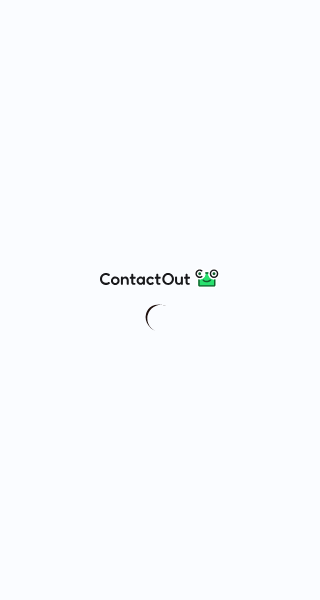 scroll, scrollTop: 0, scrollLeft: 0, axis: both 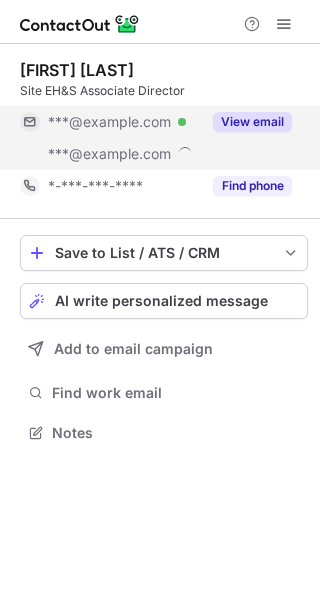 click on "View email" at bounding box center [252, 122] 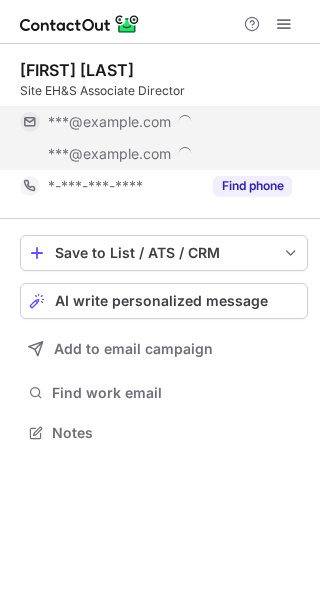 scroll, scrollTop: 10, scrollLeft: 10, axis: both 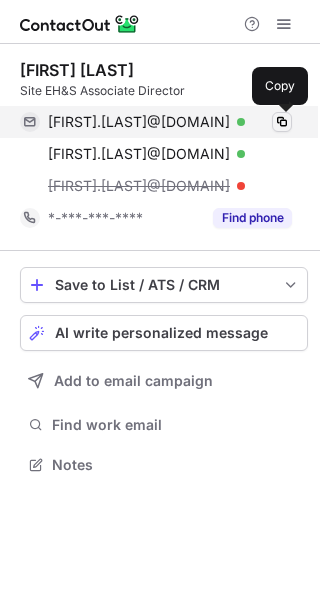 click at bounding box center (282, 122) 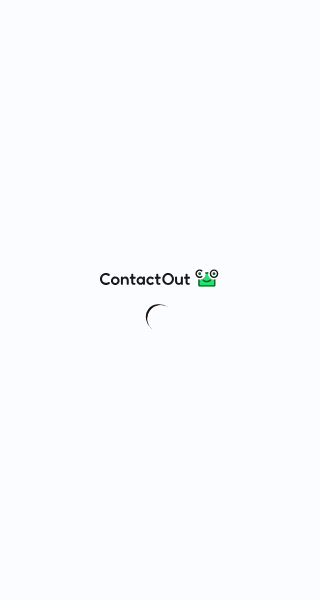 scroll, scrollTop: 0, scrollLeft: 0, axis: both 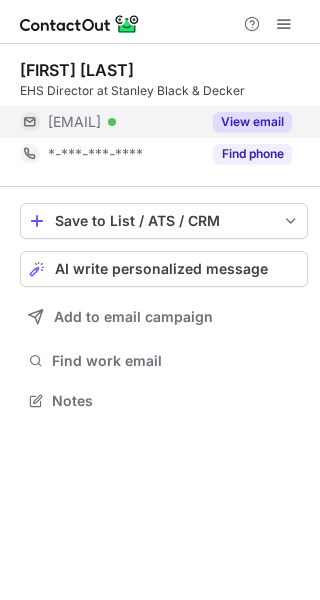click on "View email" at bounding box center (252, 122) 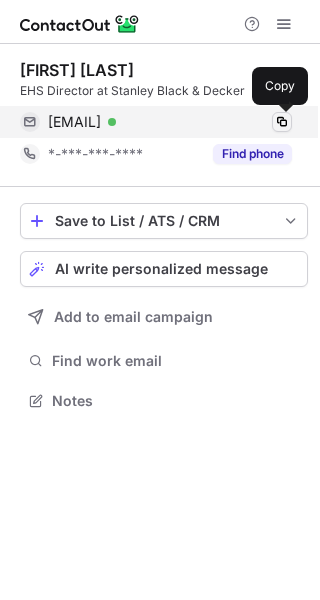 click at bounding box center (282, 122) 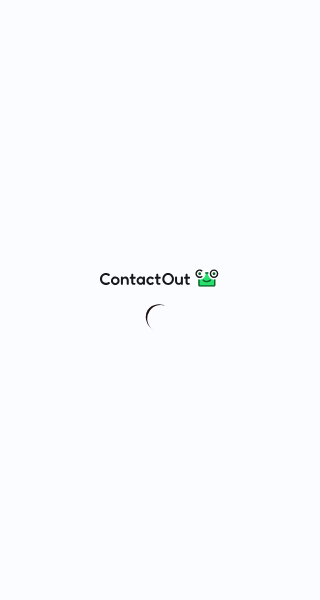 scroll, scrollTop: 0, scrollLeft: 0, axis: both 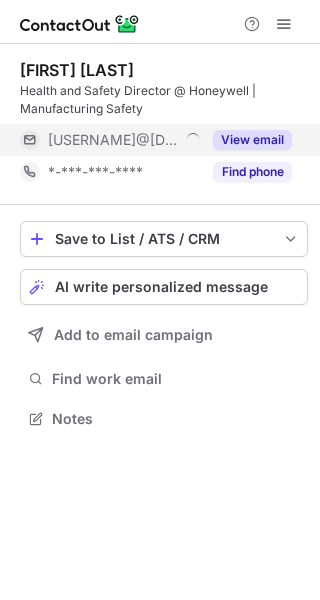 click on "View email" at bounding box center (252, 140) 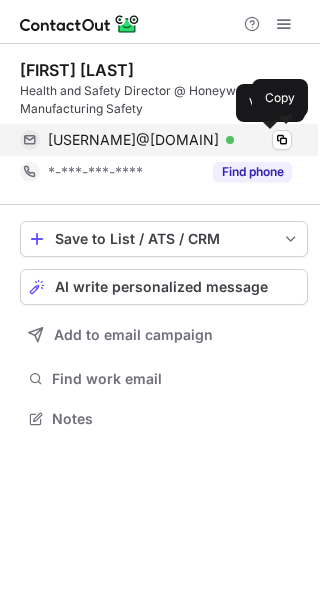 click at bounding box center [230, 140] 